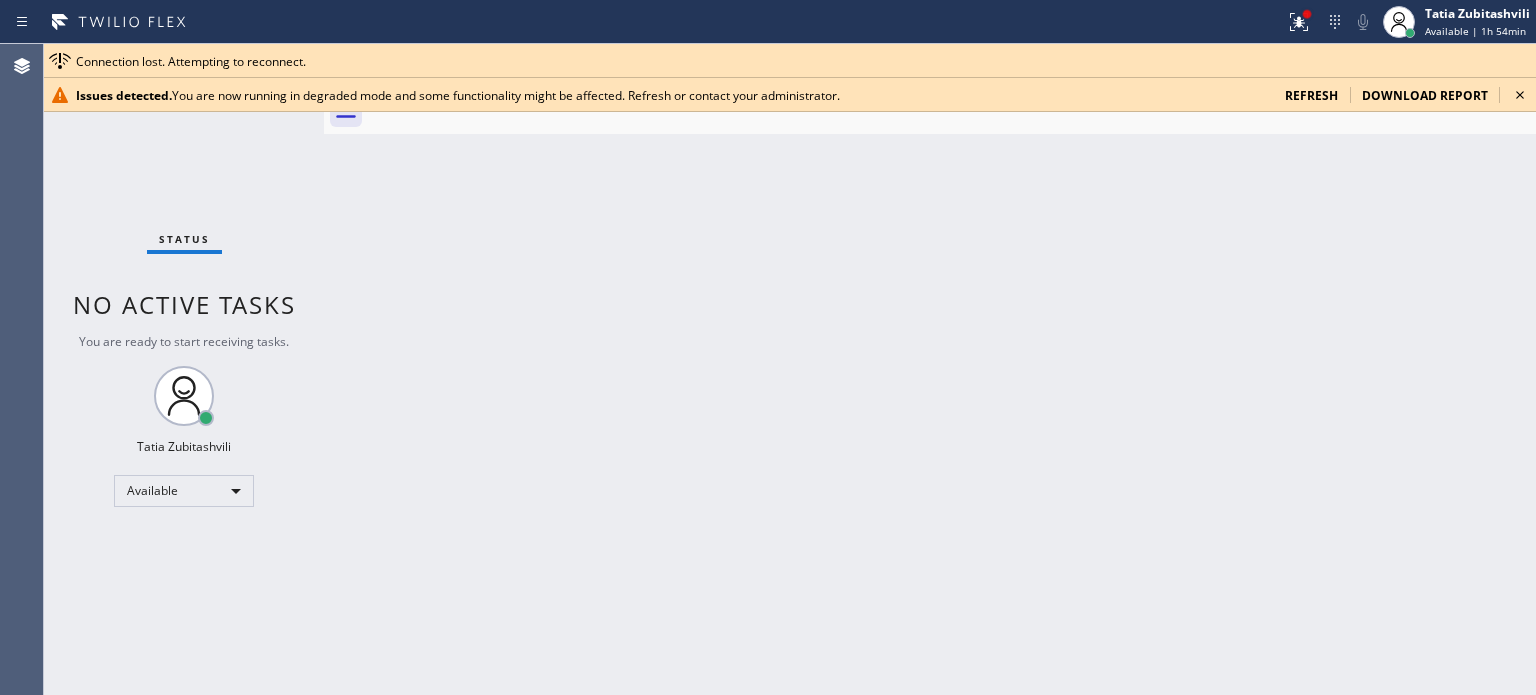 scroll, scrollTop: 0, scrollLeft: 0, axis: both 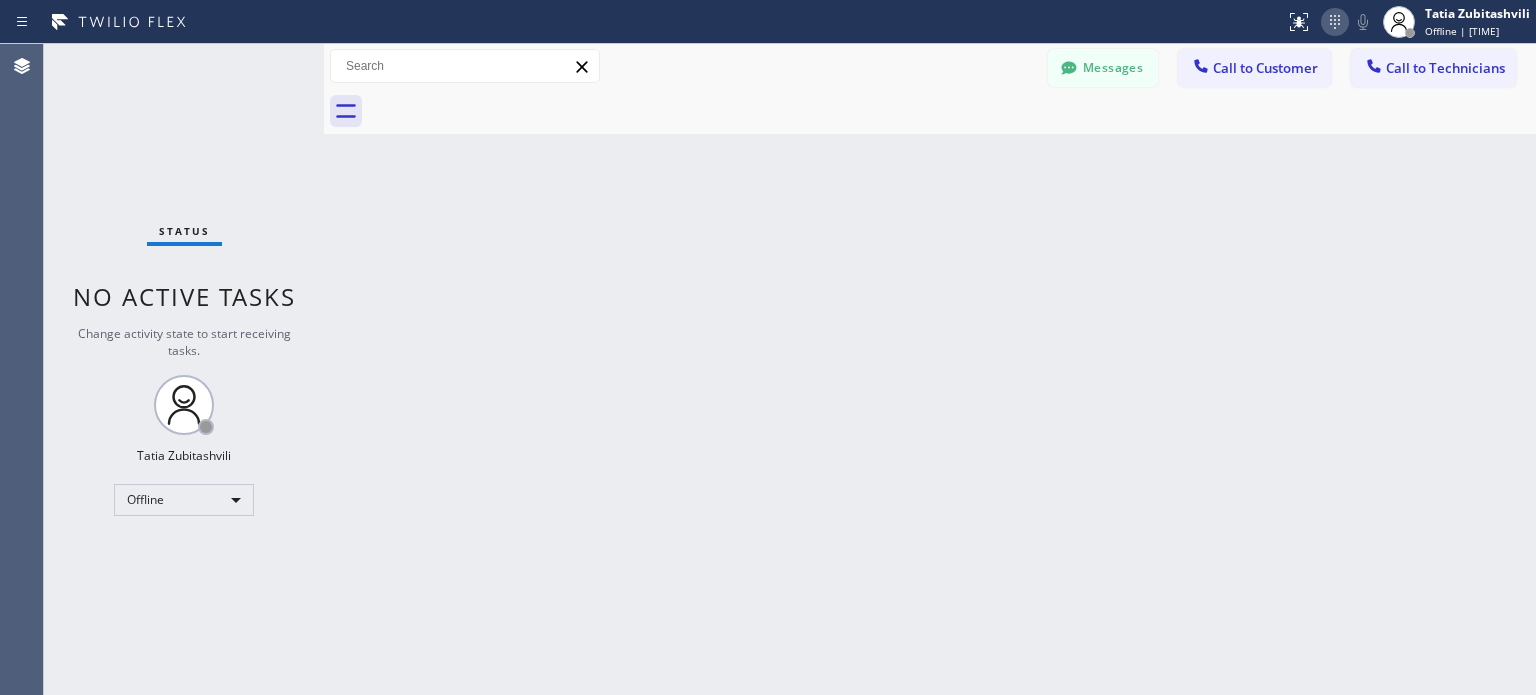 click 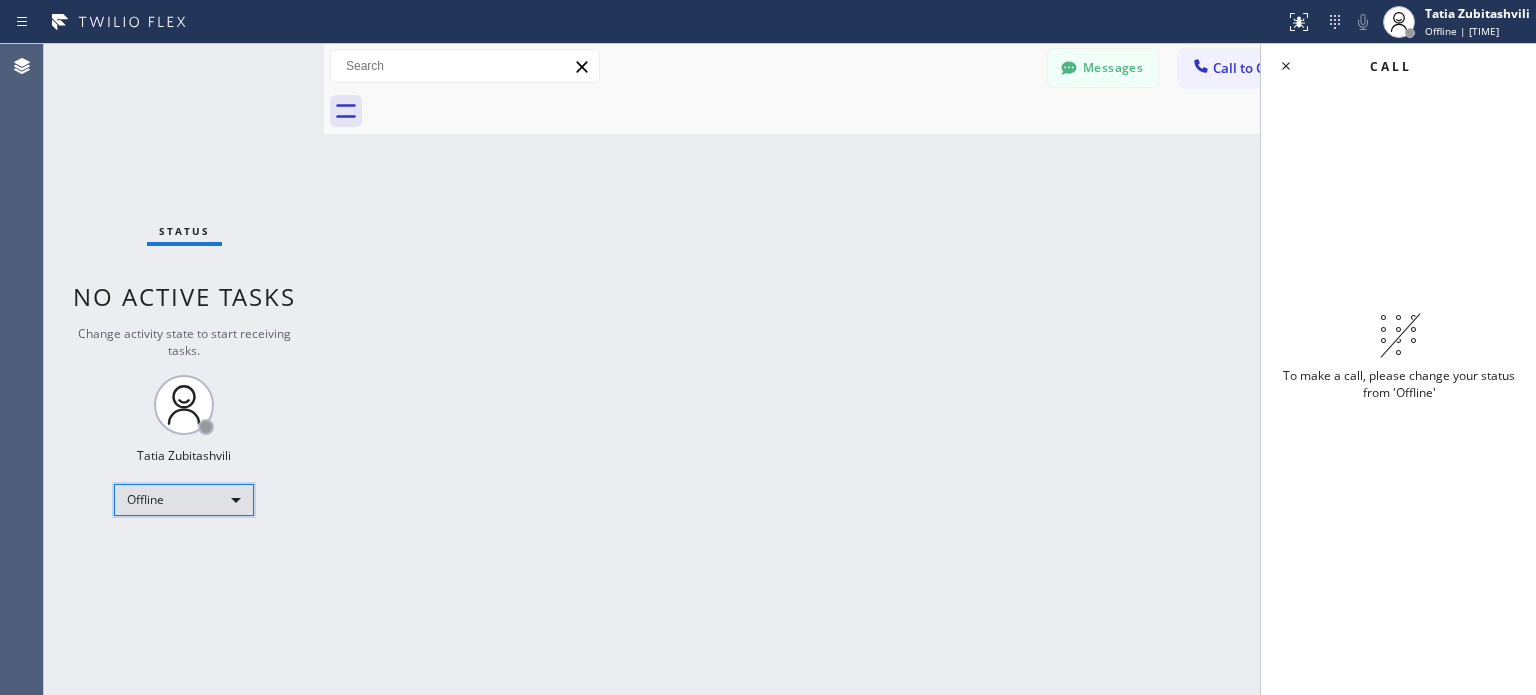 click on "Offline" at bounding box center (184, 500) 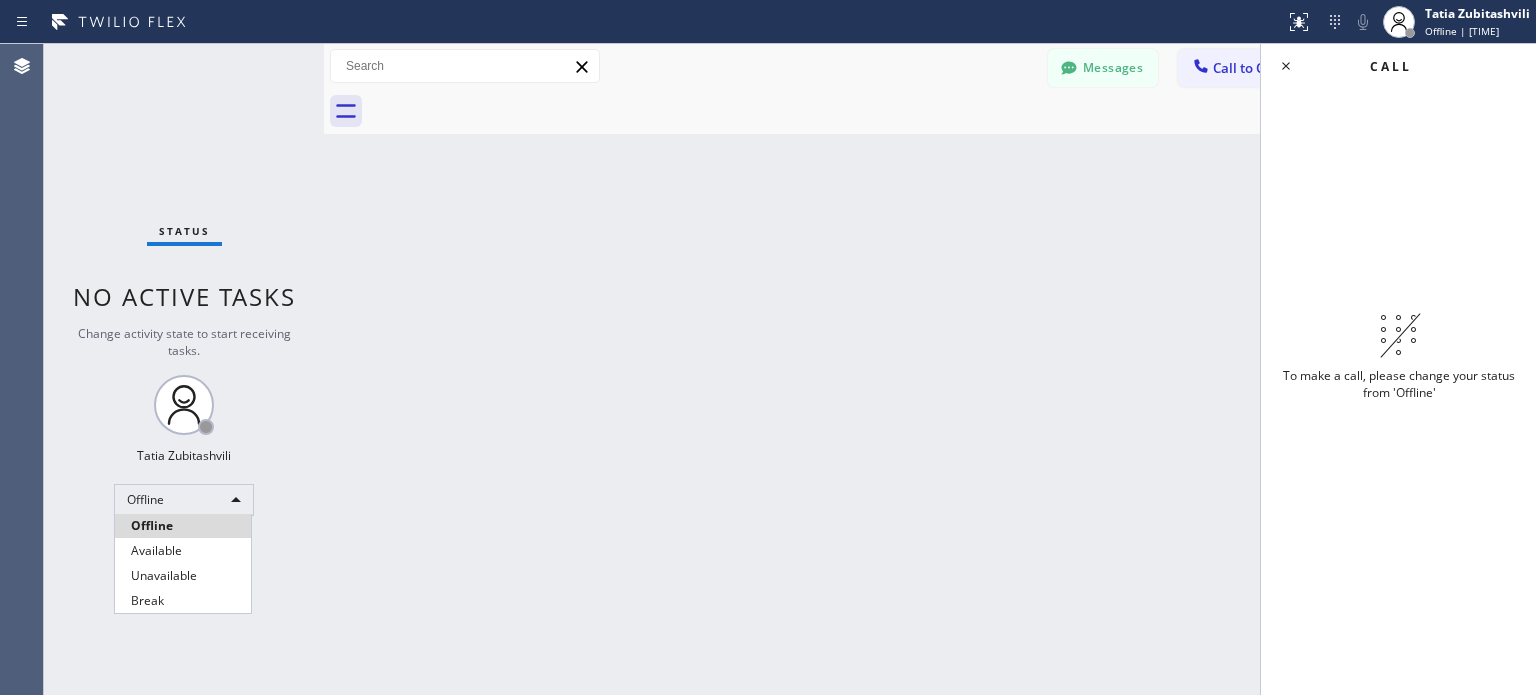 click on "Available" at bounding box center (183, 551) 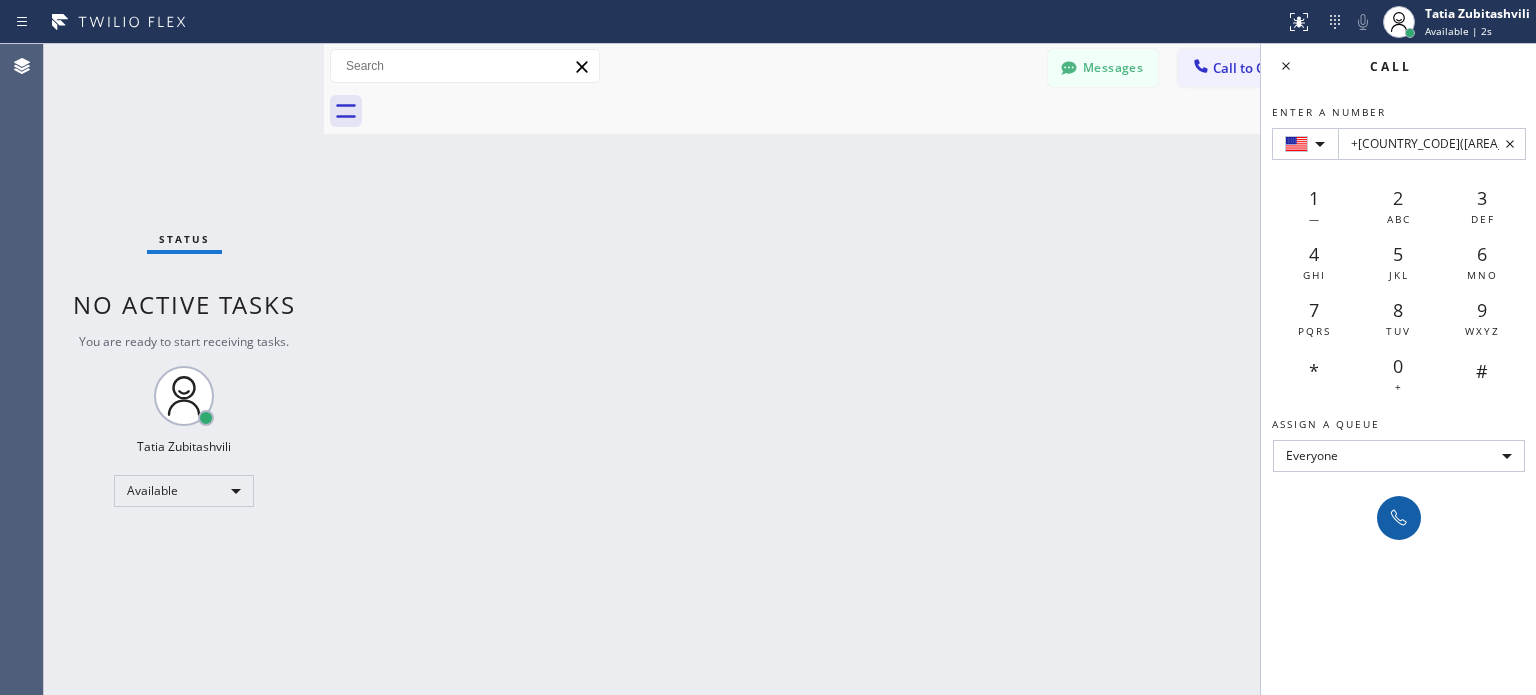 type on "+[COUNTRY_CODE]([AREA_CODE]) [PHONE]" 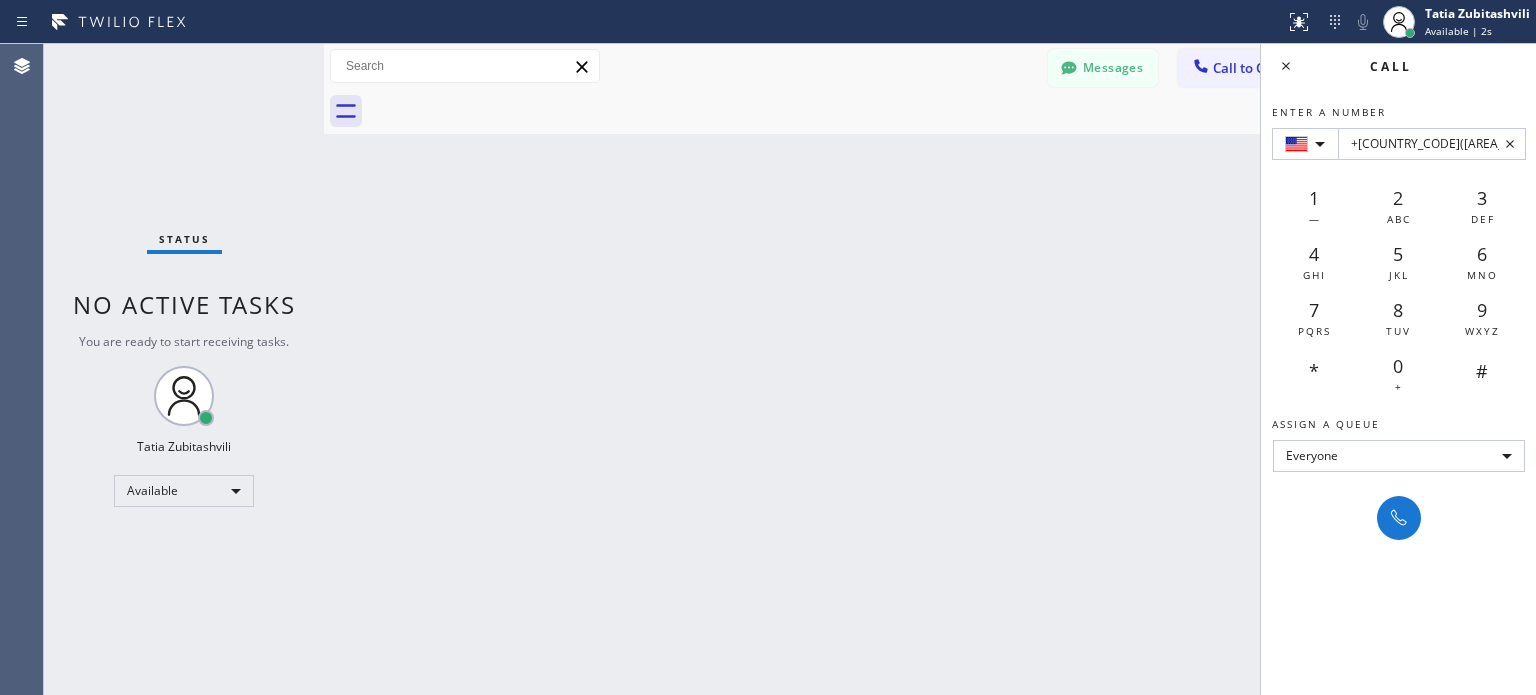drag, startPoint x: 1405, startPoint y: 527, endPoint x: 1020, endPoint y: 426, distance: 398.02765 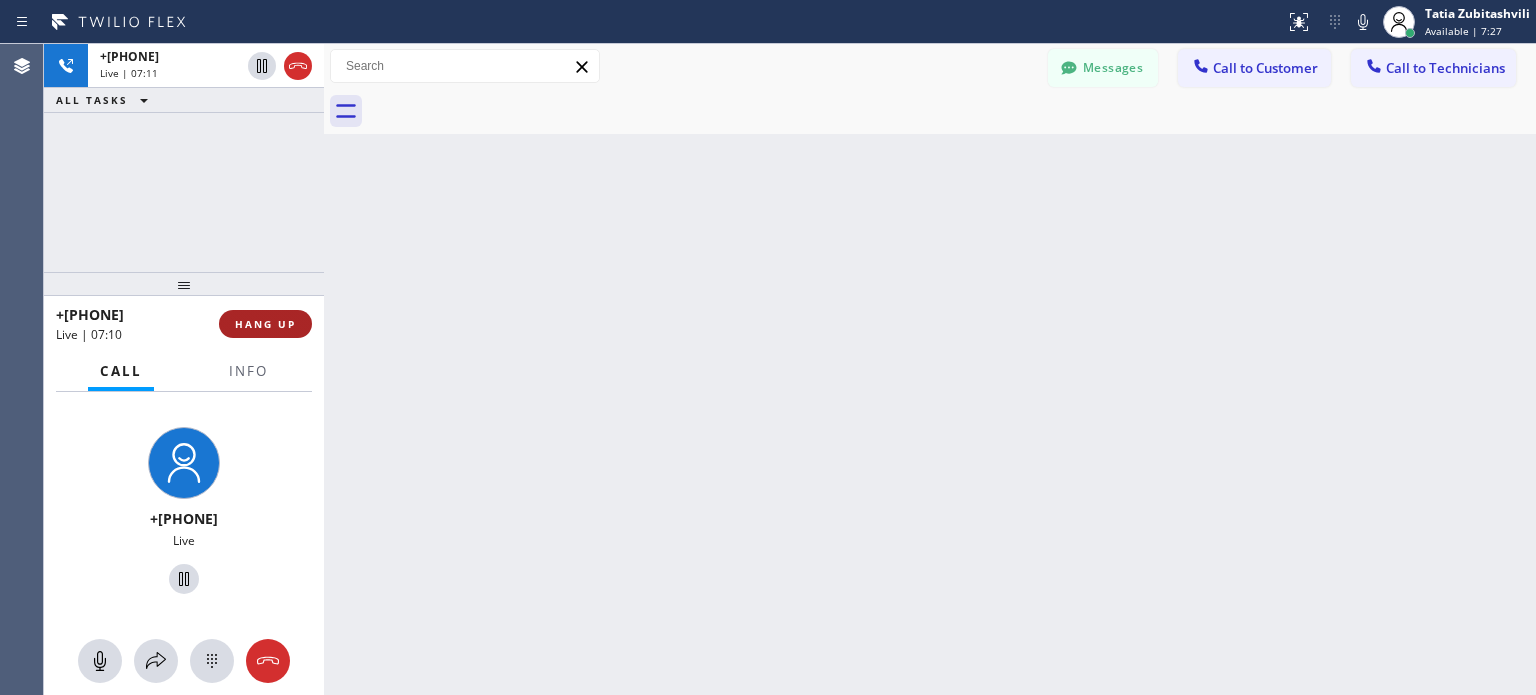 click on "HANG UP" at bounding box center [265, 324] 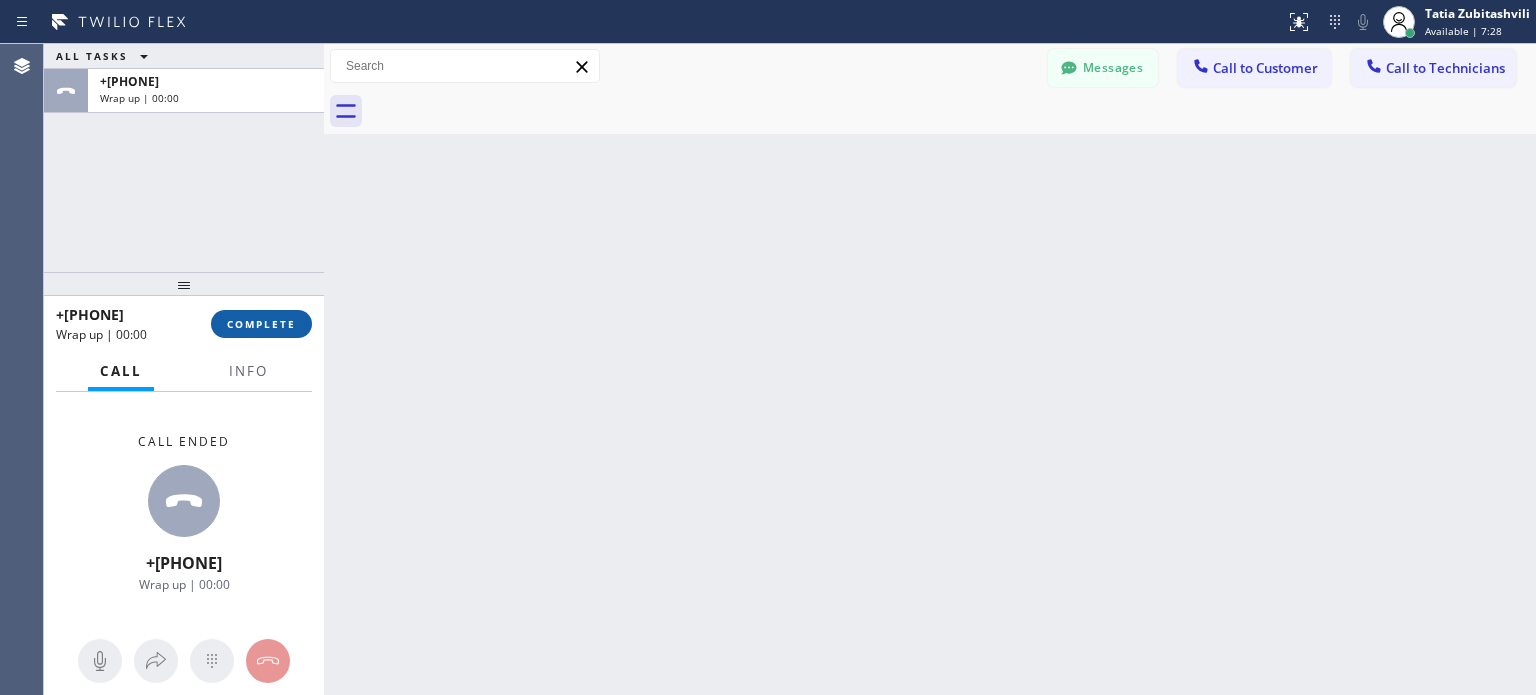 click on "COMPLETE" at bounding box center (261, 324) 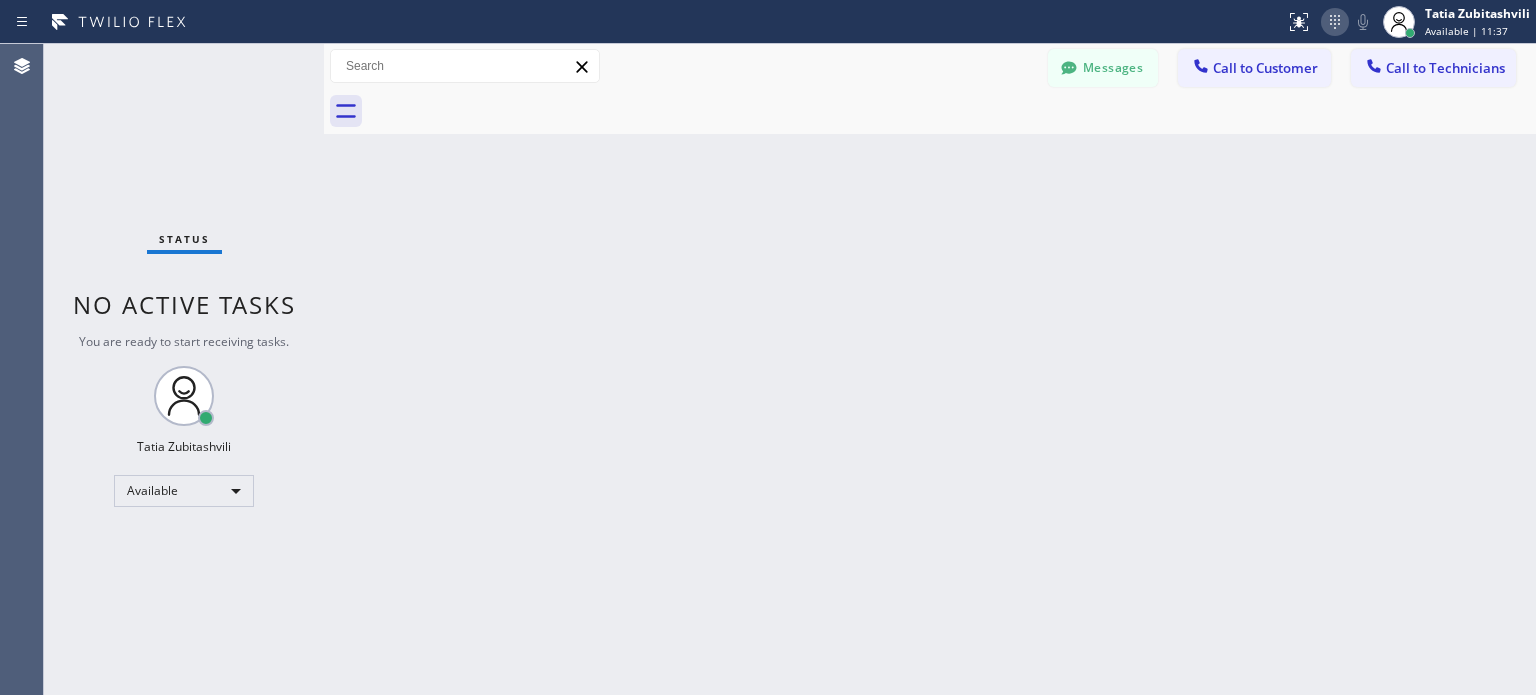 click 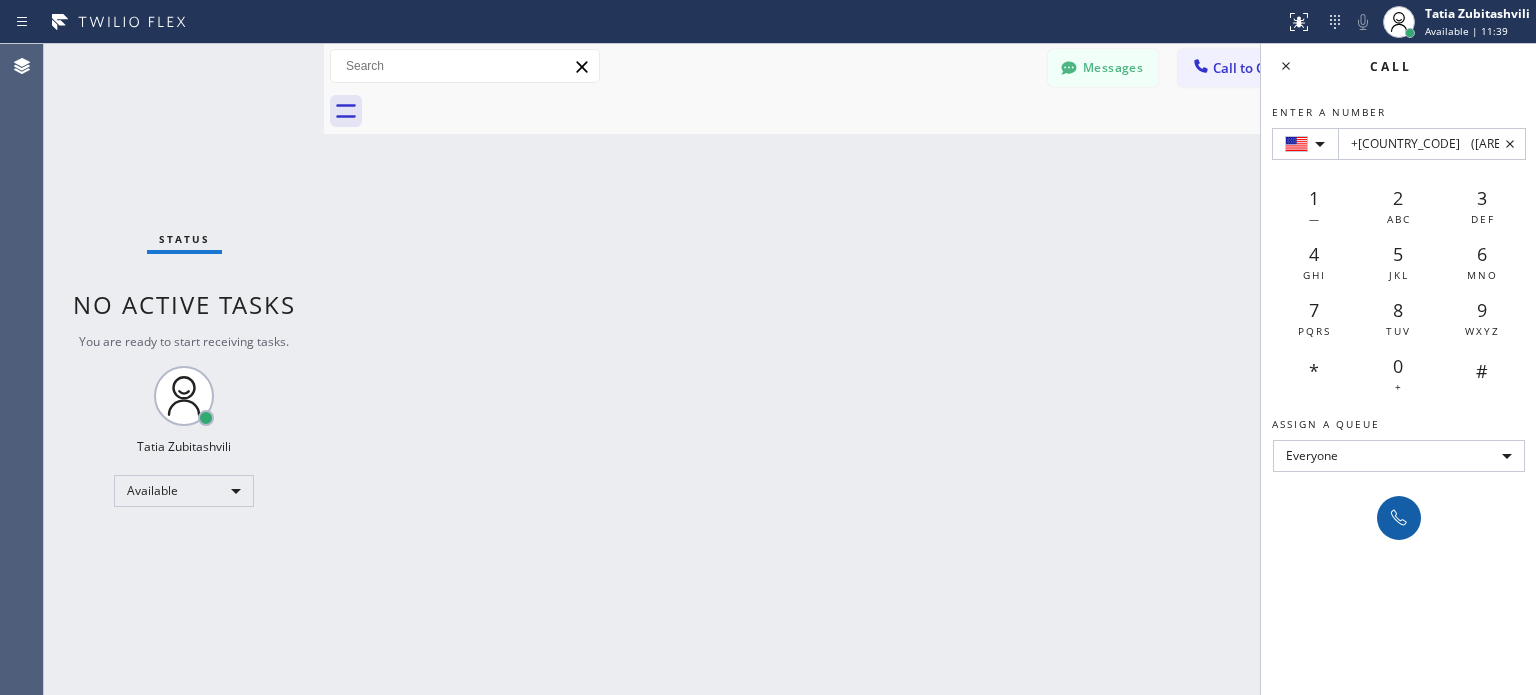 type on "+[COUNTRY_CODE]	([AREA_CODE]) [PHONE]" 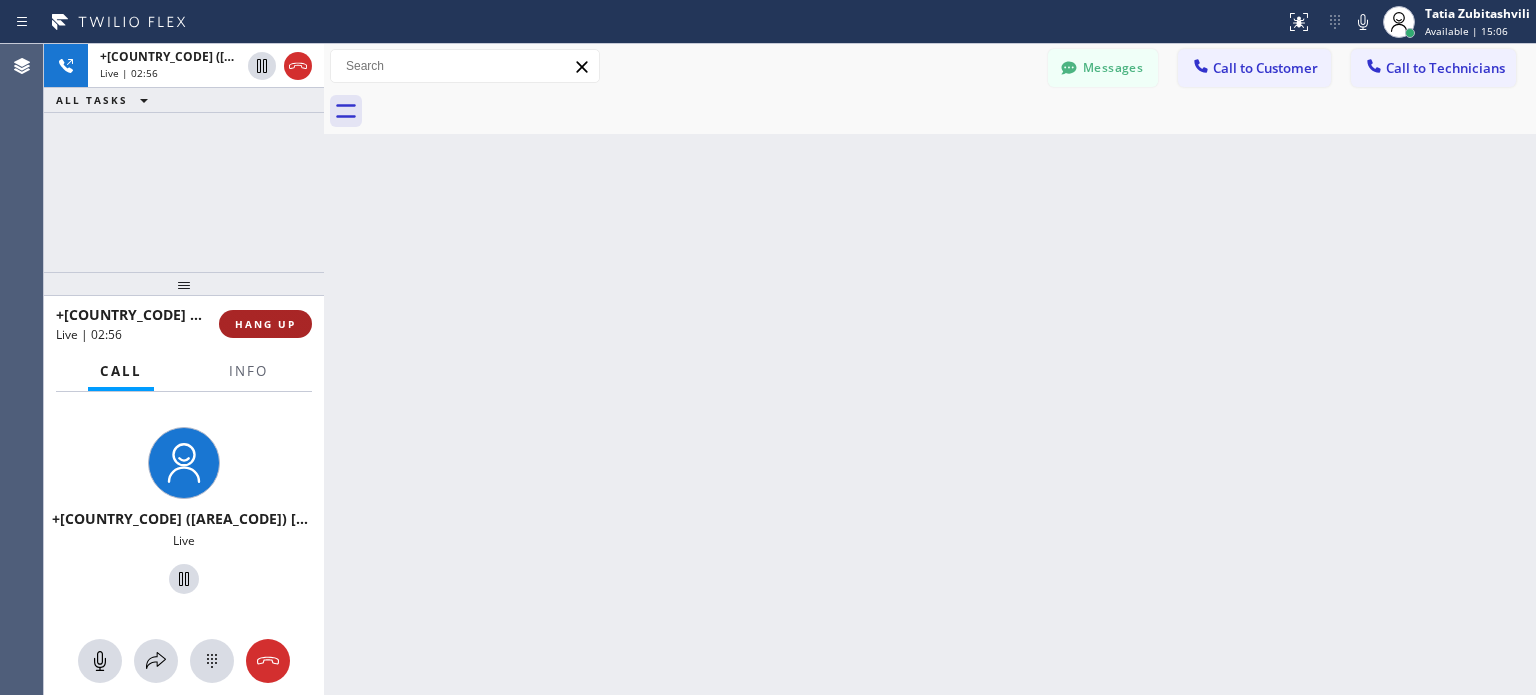 click on "HANG UP" at bounding box center [265, 324] 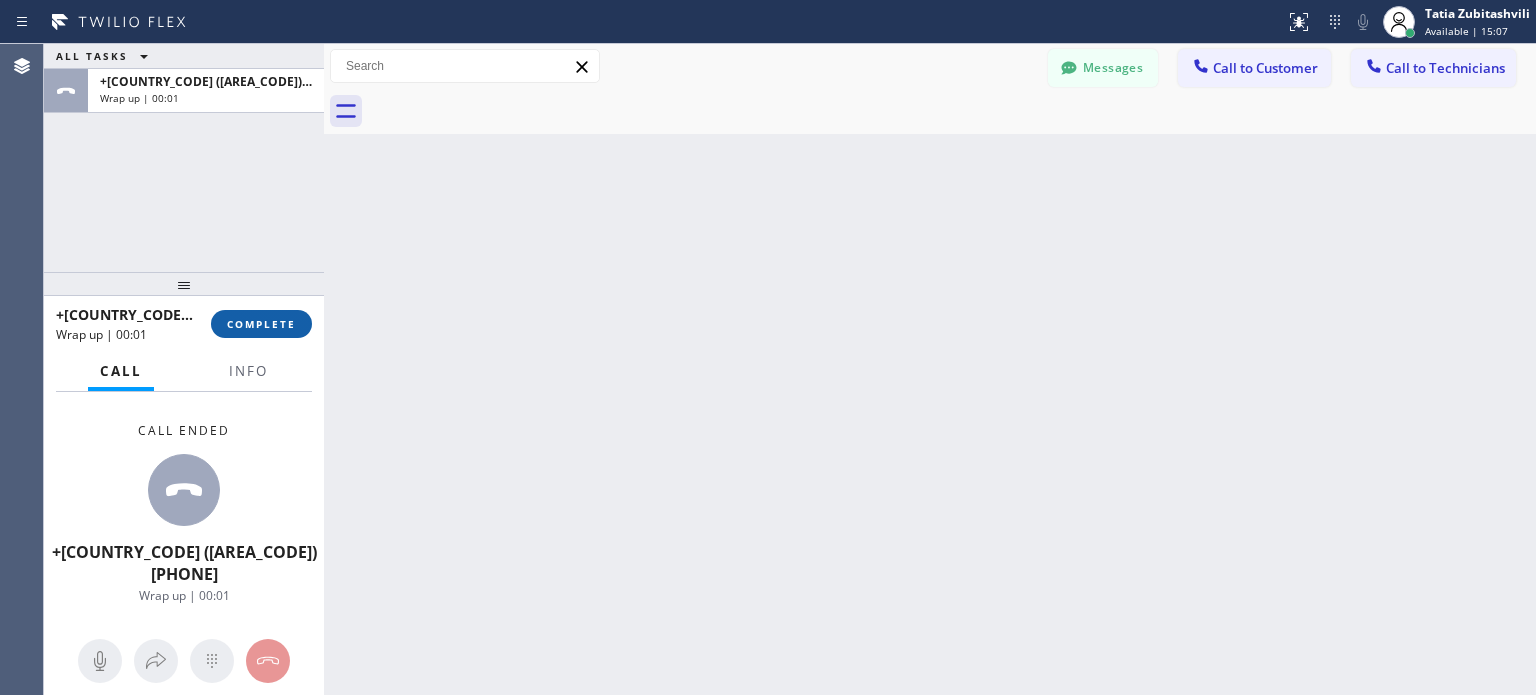 click on "COMPLETE" at bounding box center [261, 324] 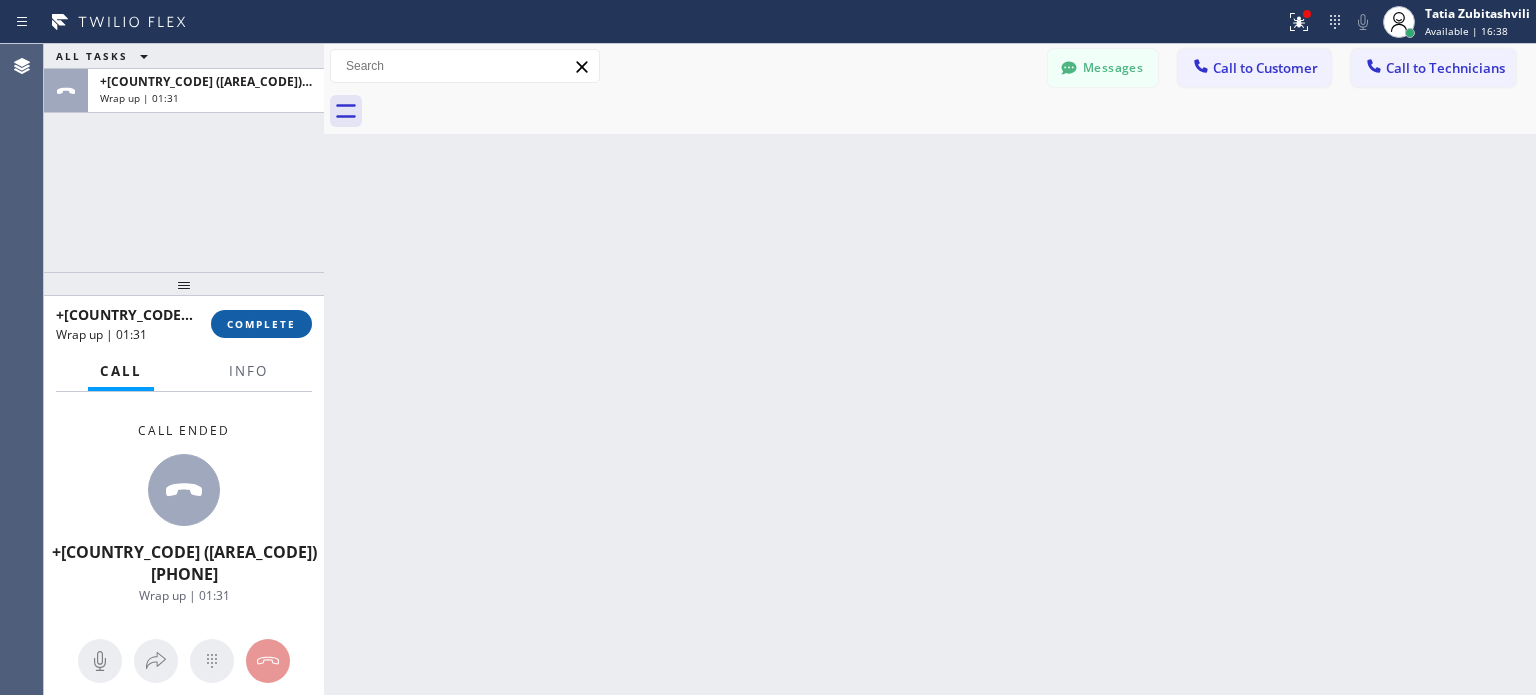 click on "COMPLETE" at bounding box center [261, 324] 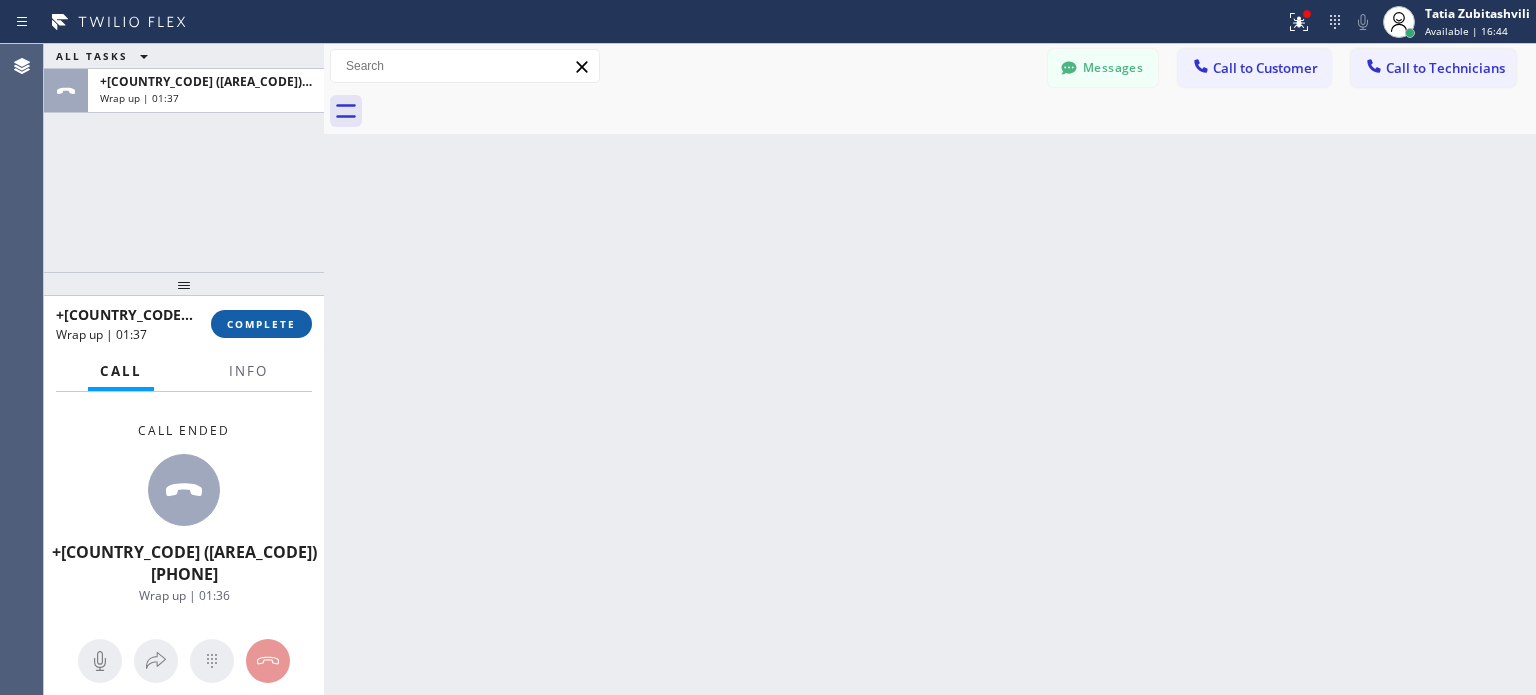 click on "COMPLETE" at bounding box center [261, 324] 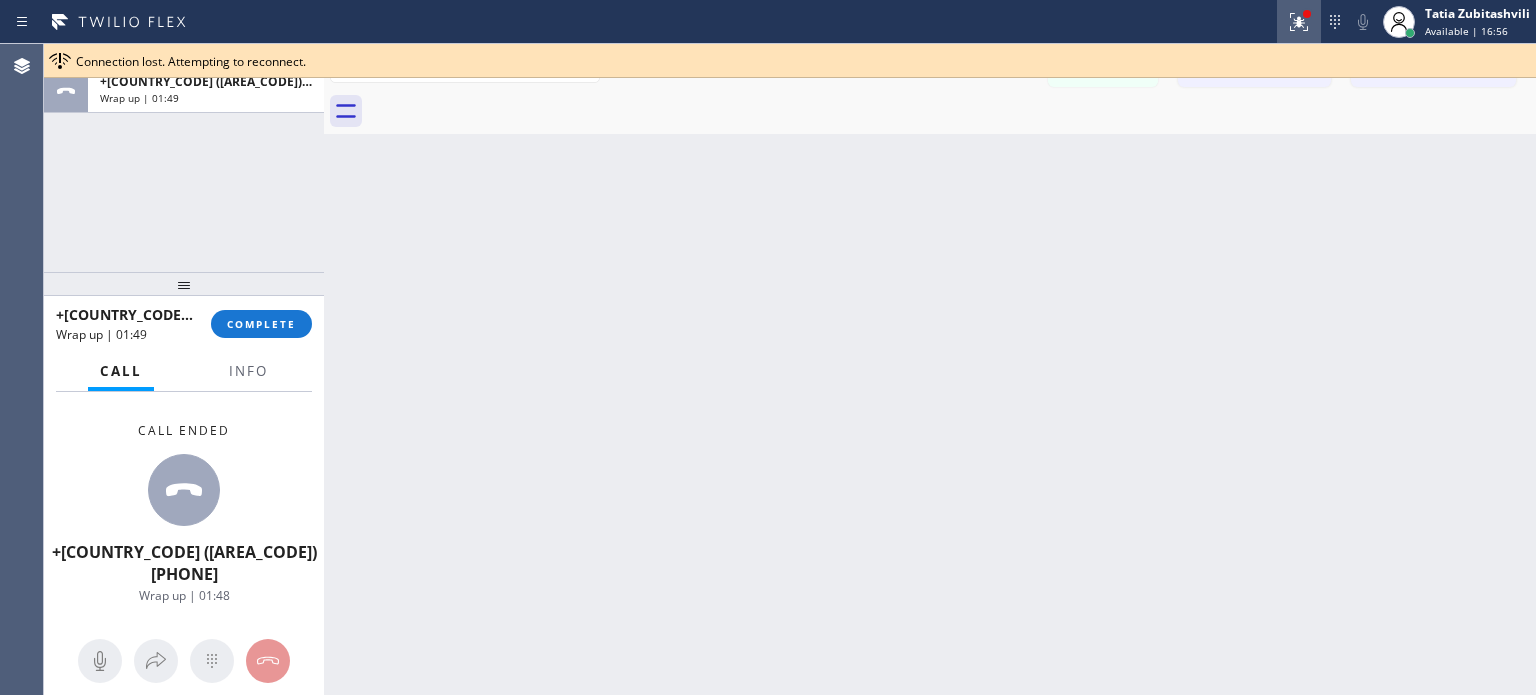 click 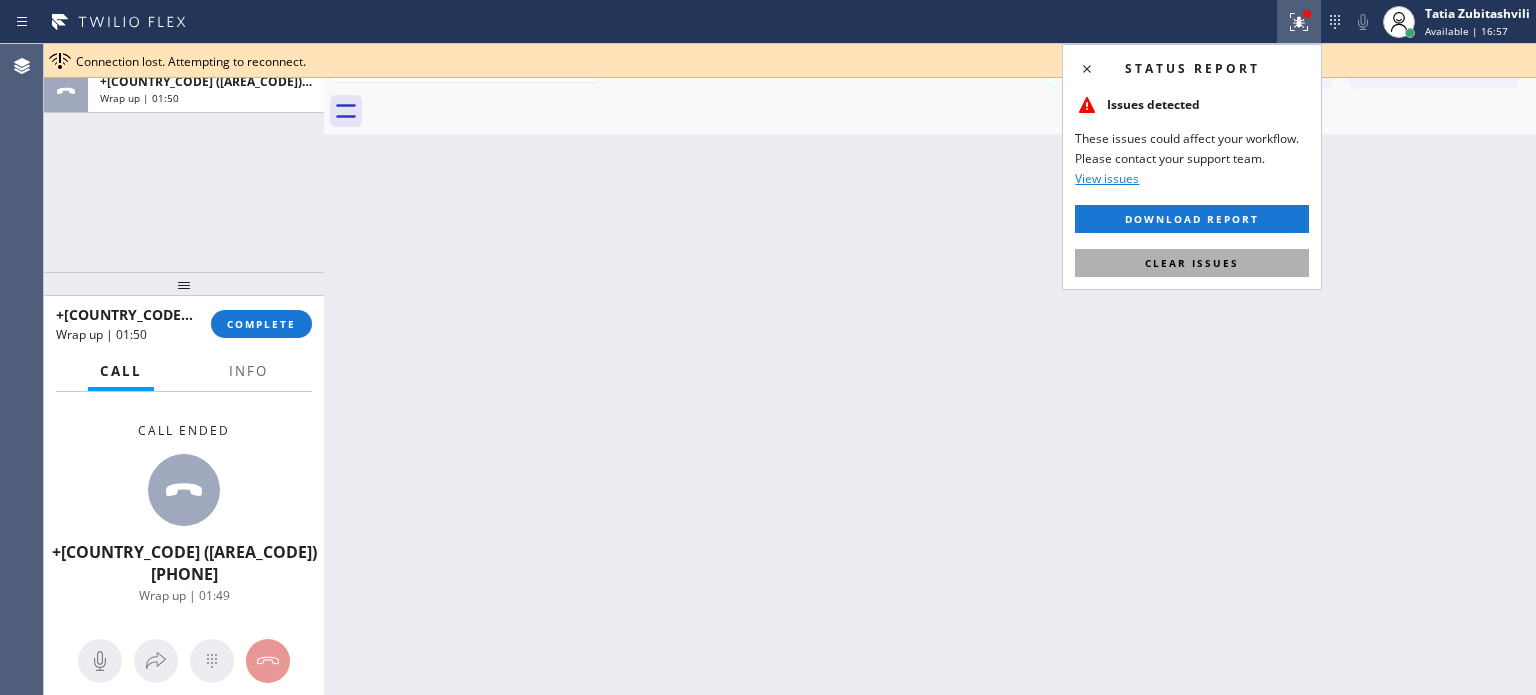 click on "Clear issues" at bounding box center (1192, 263) 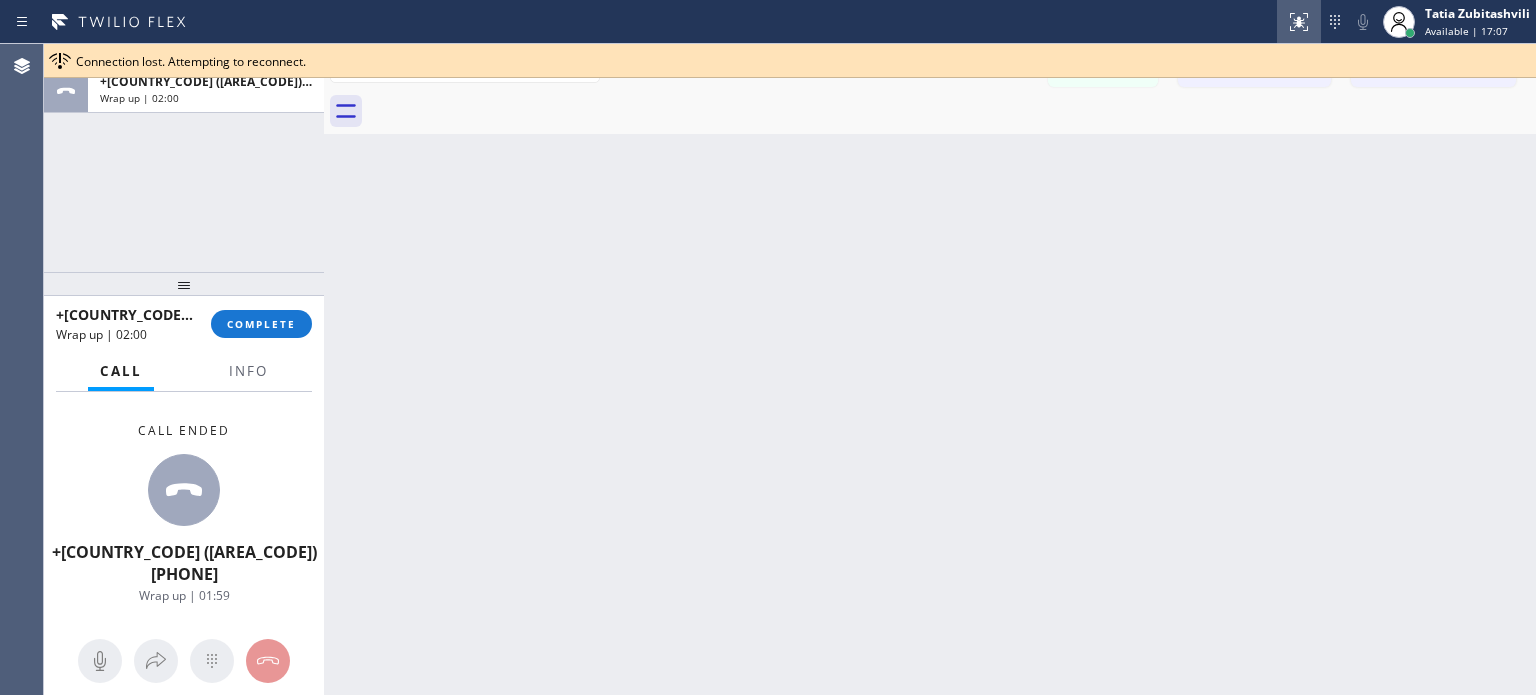 click at bounding box center [1299, 22] 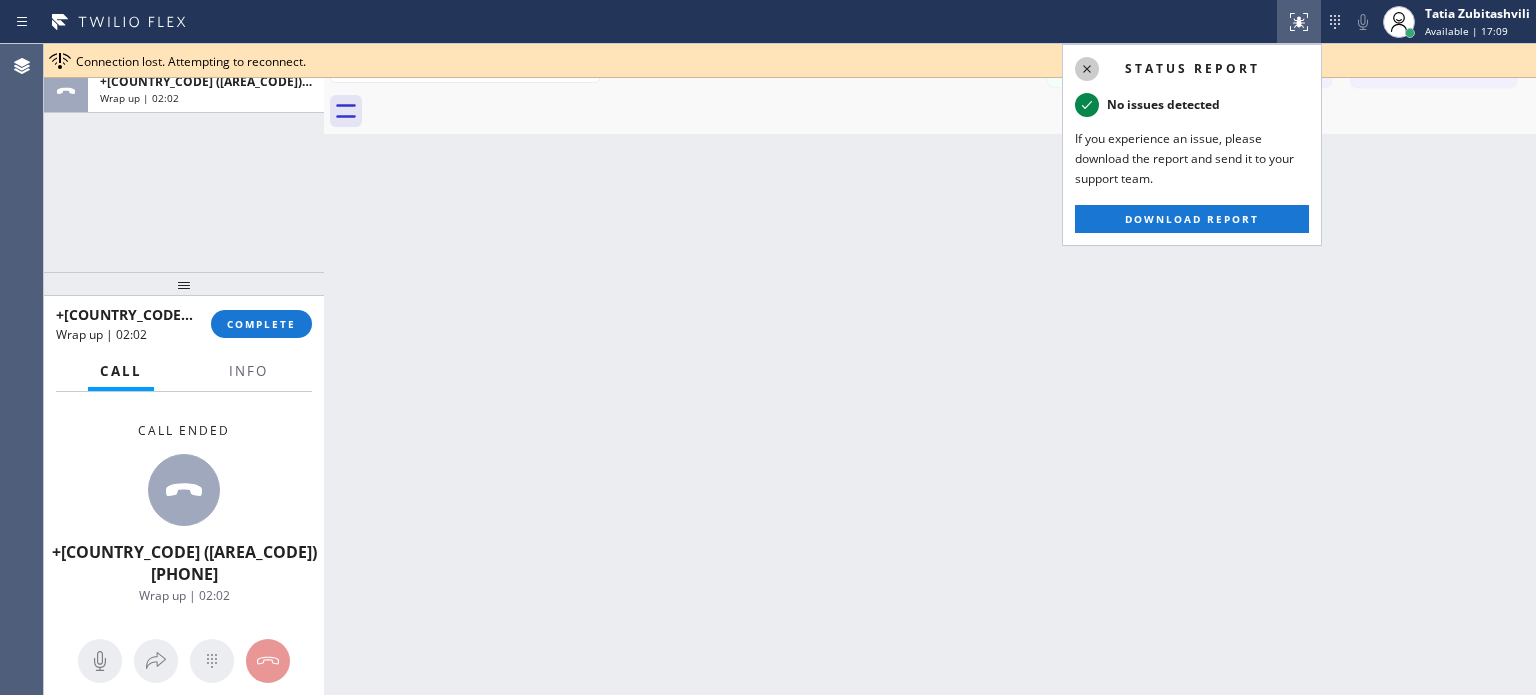 click 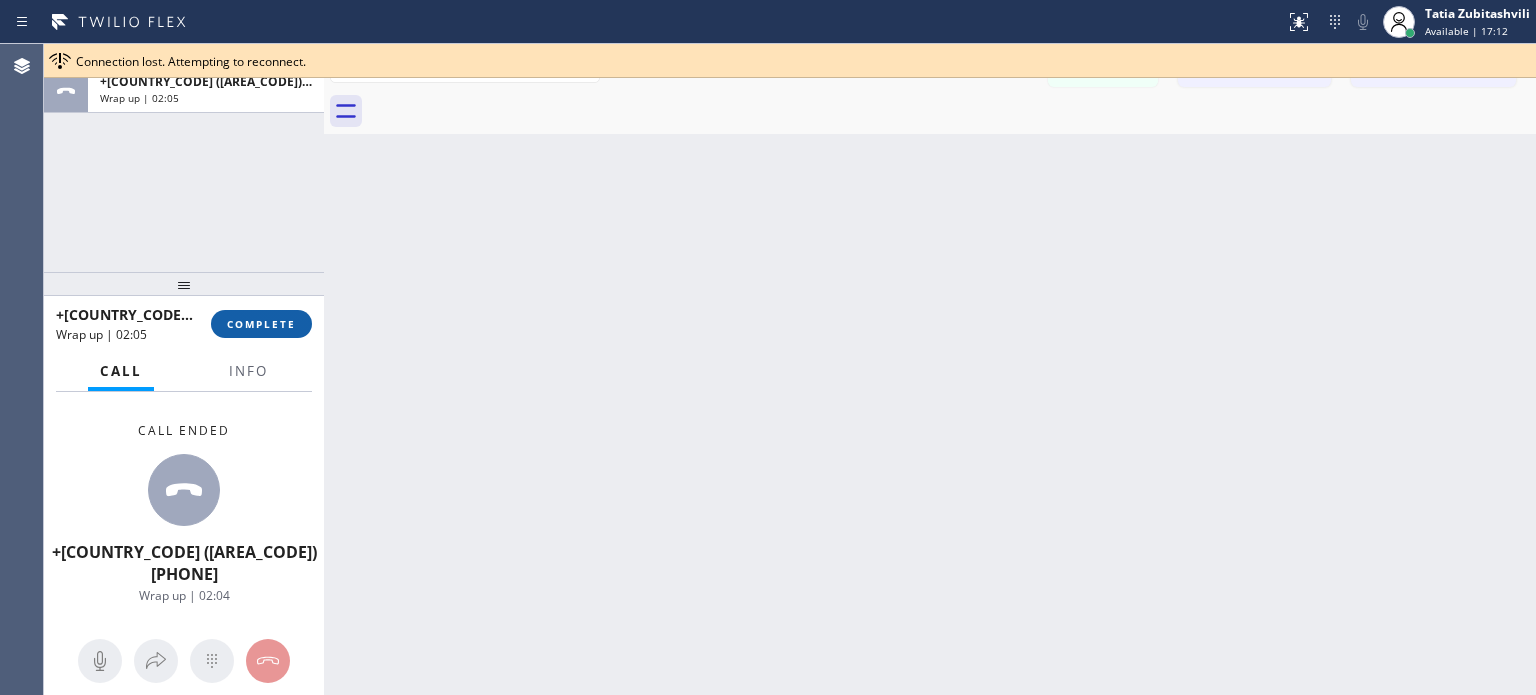 click on "COMPLETE" at bounding box center [261, 324] 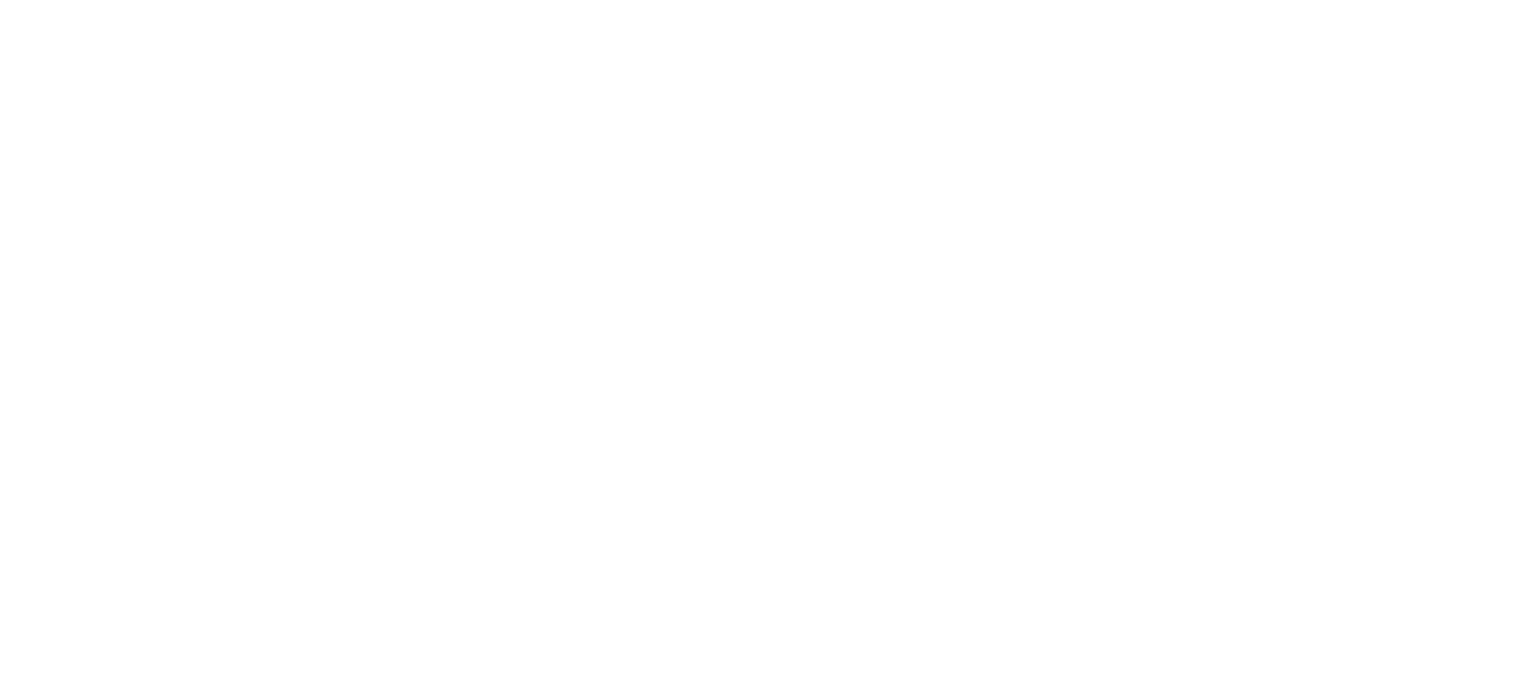 scroll, scrollTop: 0, scrollLeft: 0, axis: both 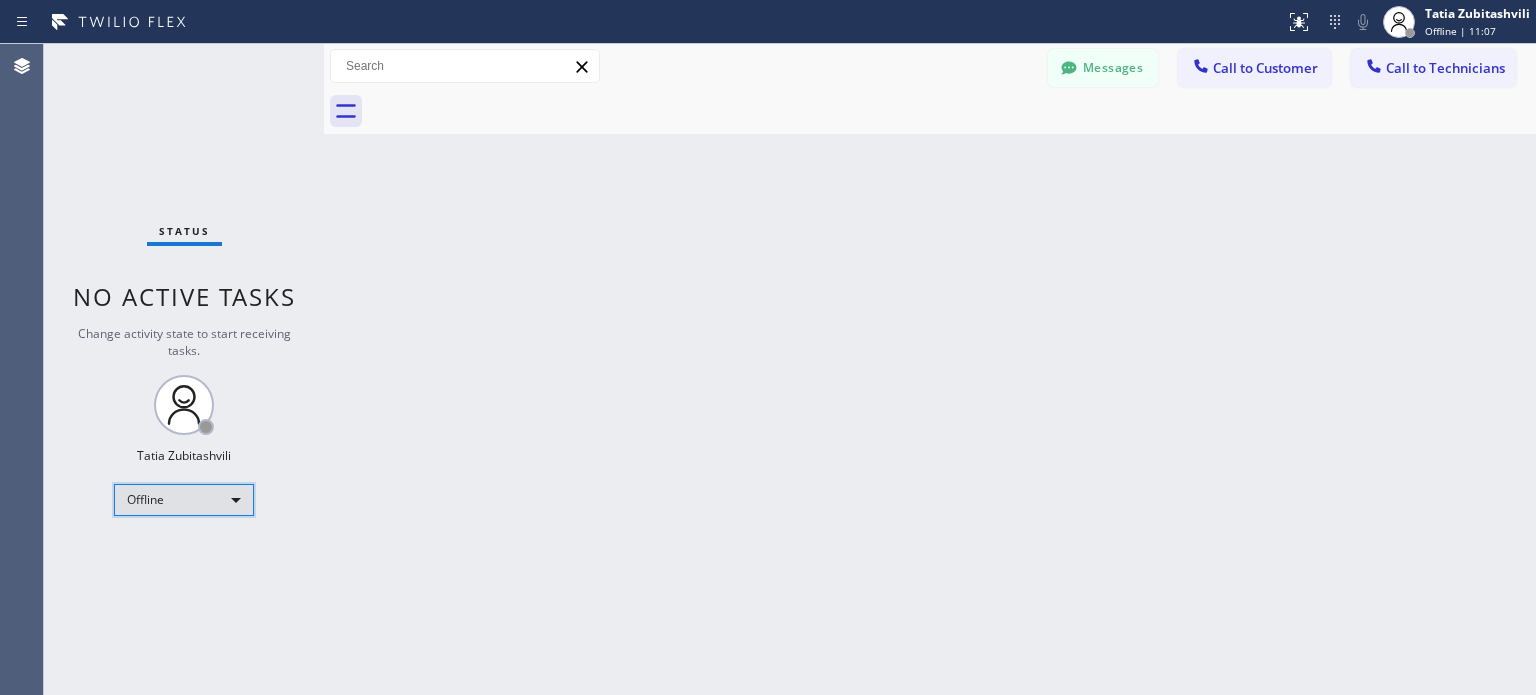 click on "Offline" at bounding box center [184, 500] 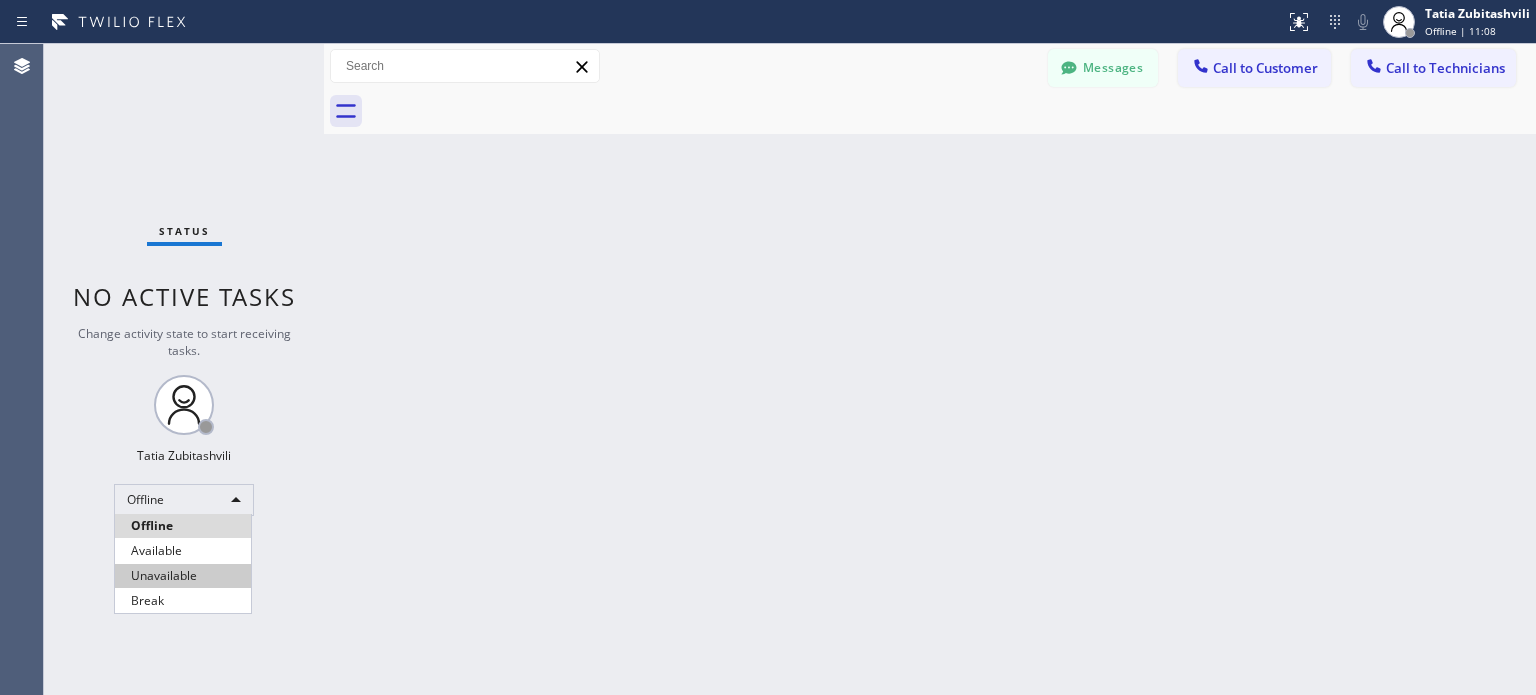 click on "Unavailable" at bounding box center [183, 576] 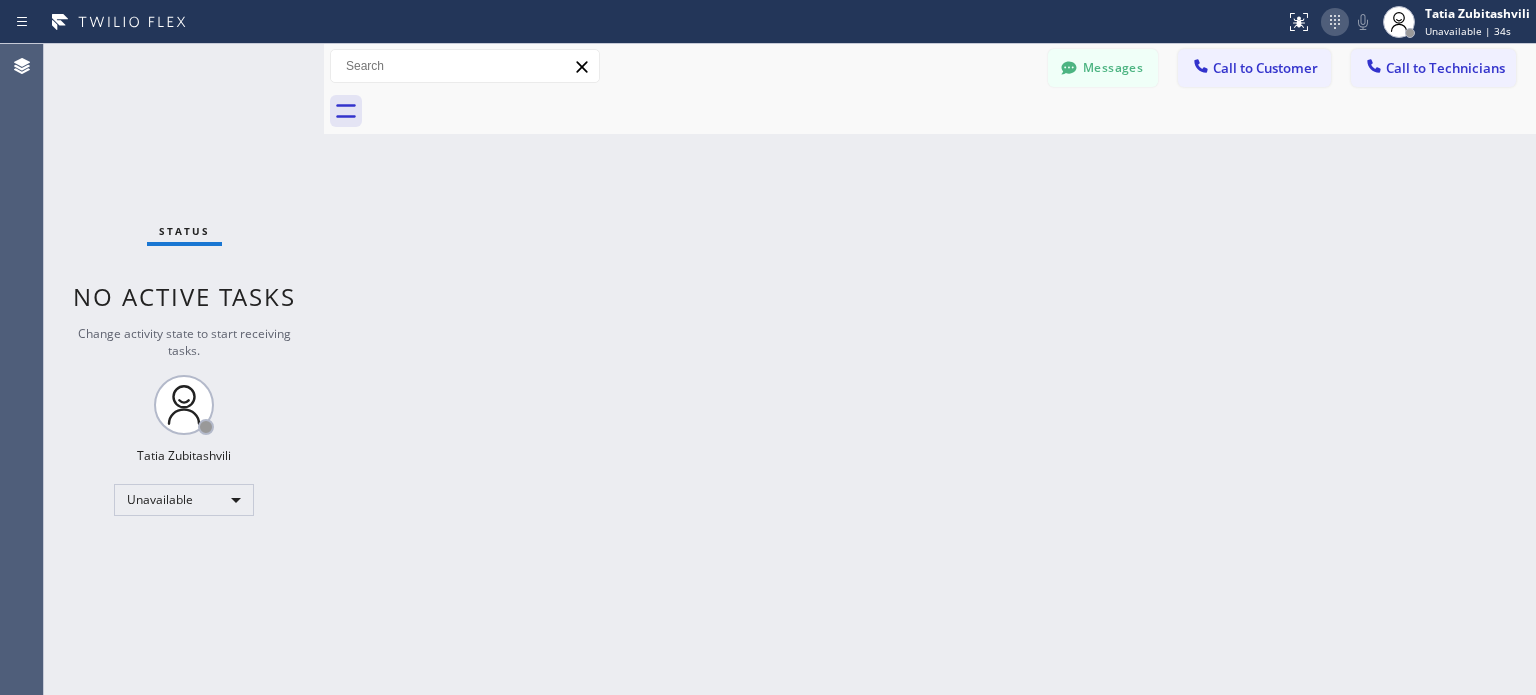 click 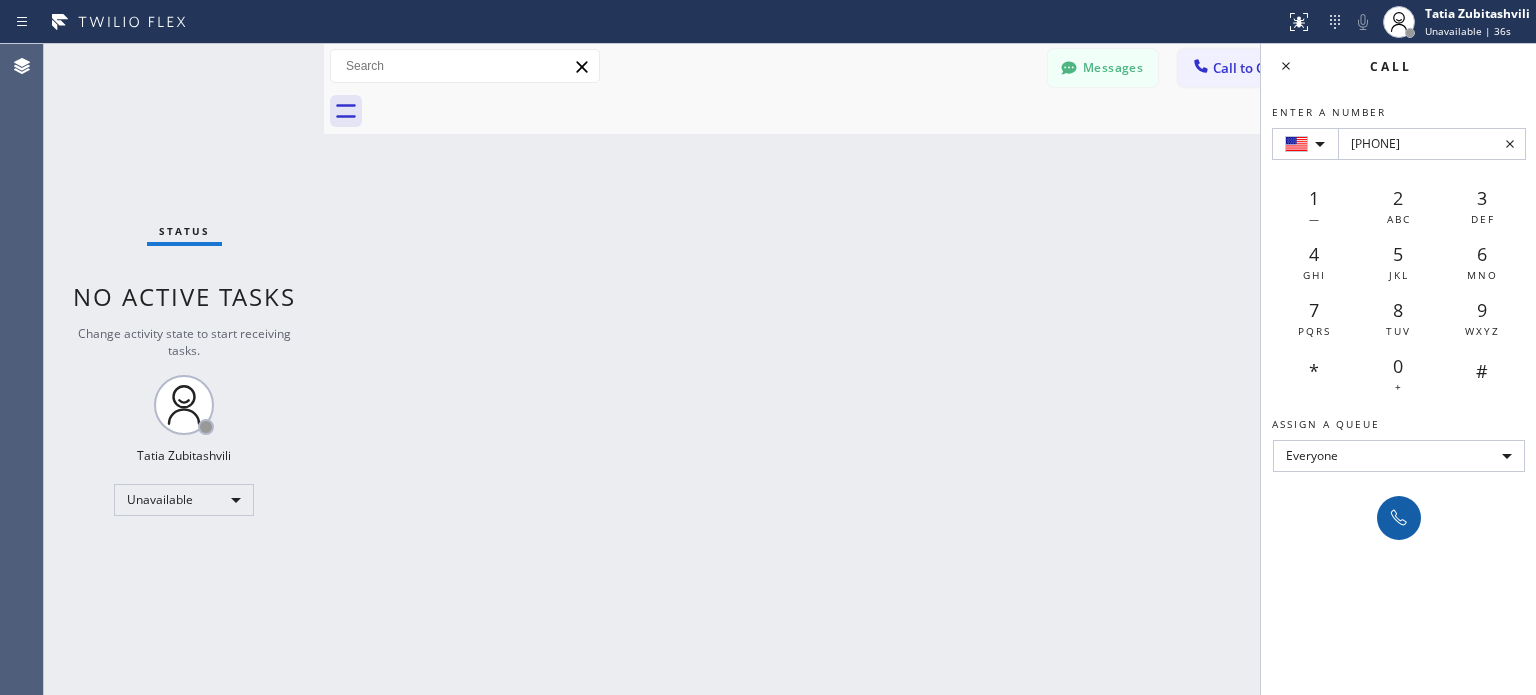 type on "+1(253) 632-2843" 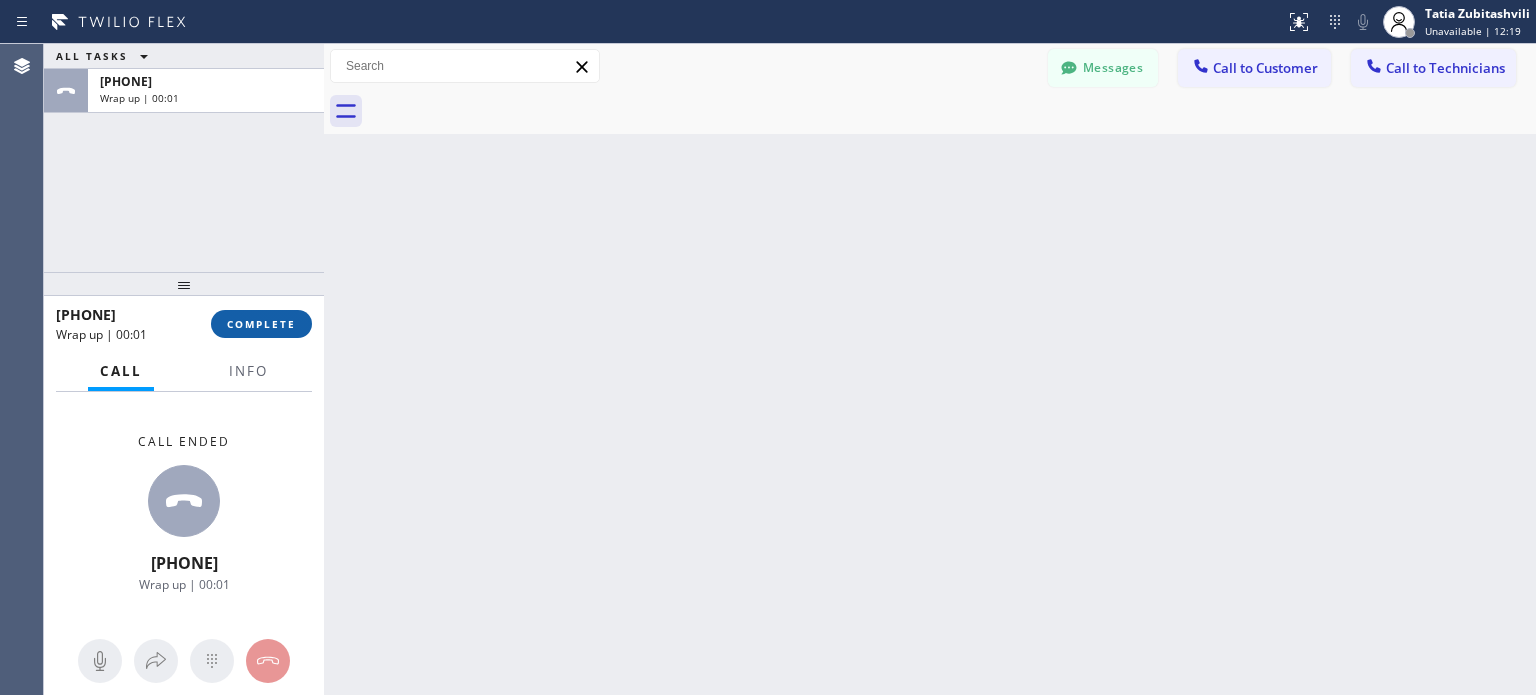 click on "COMPLETE" at bounding box center (261, 324) 